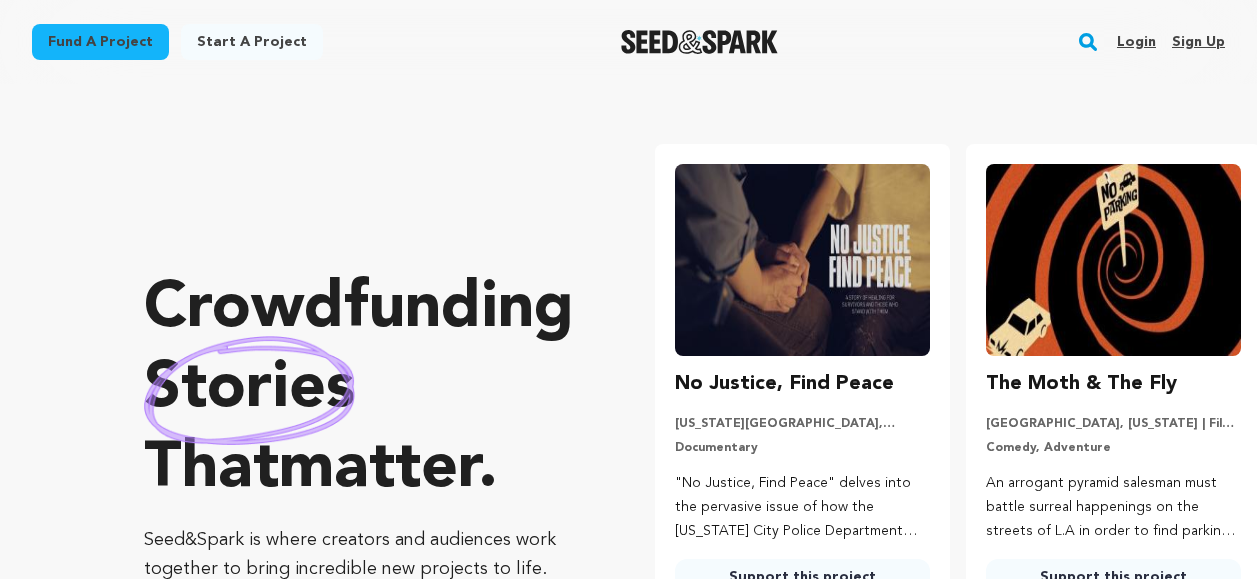 scroll, scrollTop: 0, scrollLeft: 0, axis: both 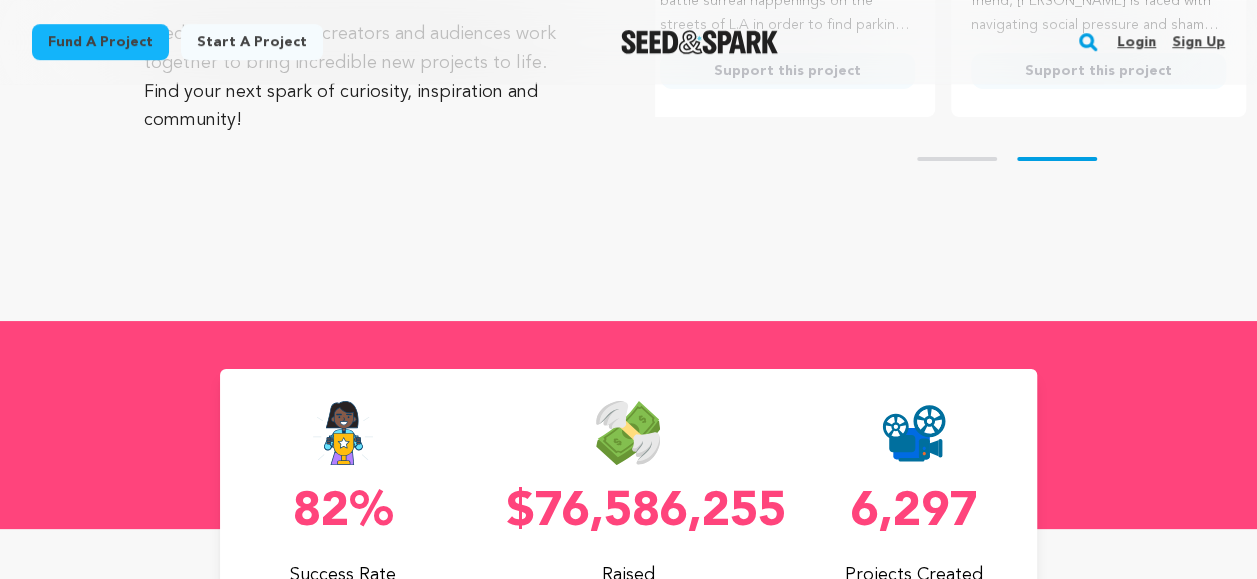 click on "Fund a project" at bounding box center [100, 42] 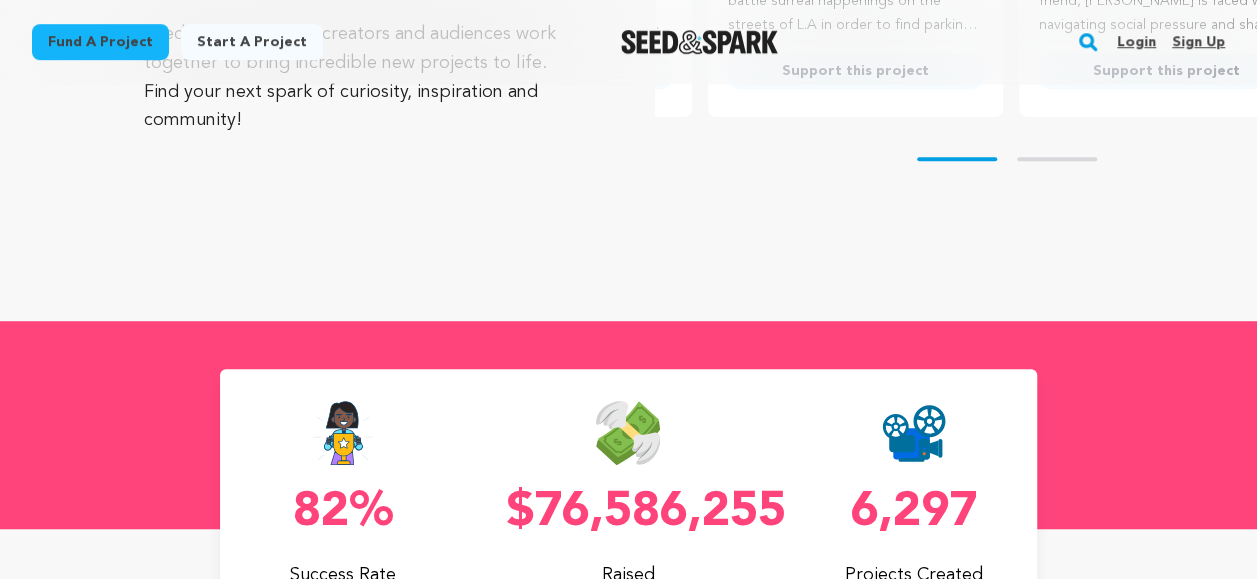 scroll, scrollTop: 0, scrollLeft: 114, axis: horizontal 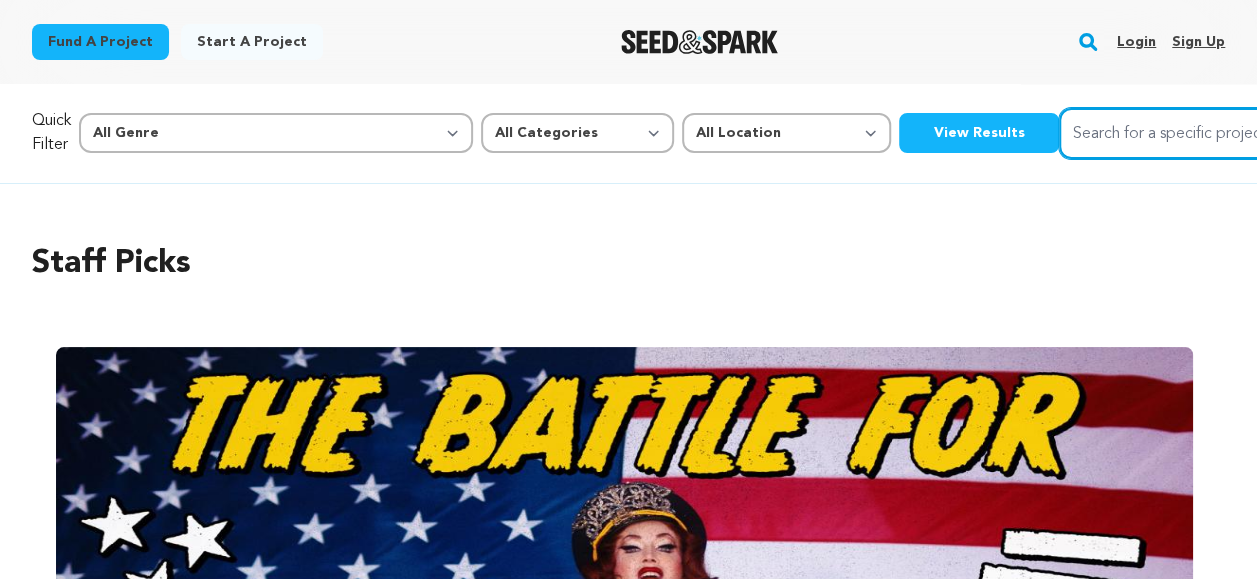 click on "Search for a specific project" at bounding box center [1209, 133] 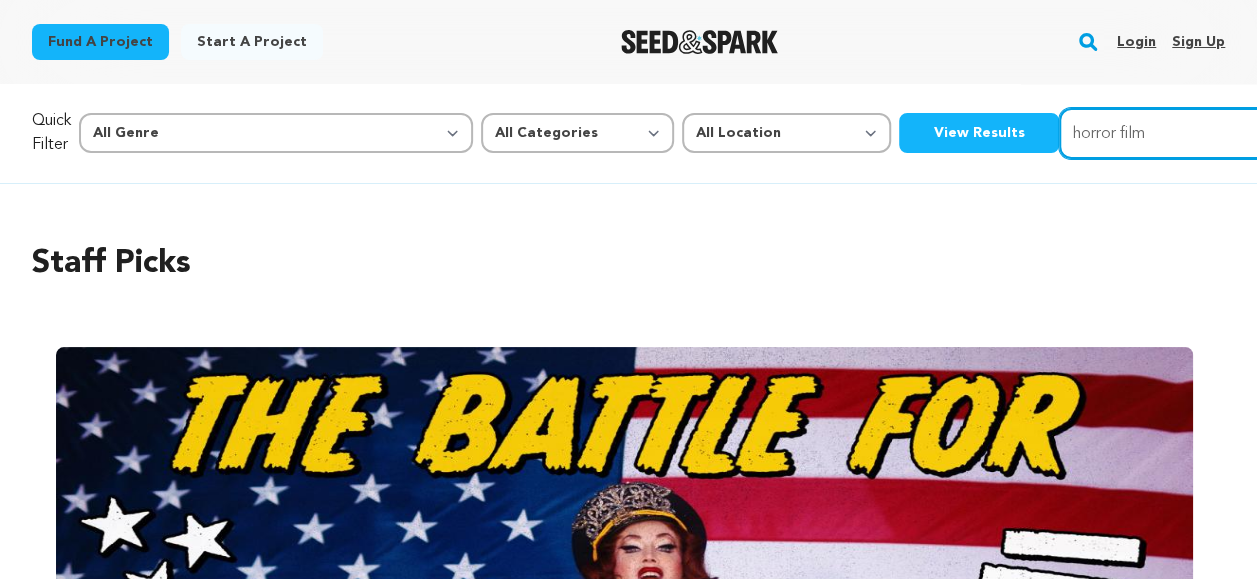 type on "horror film" 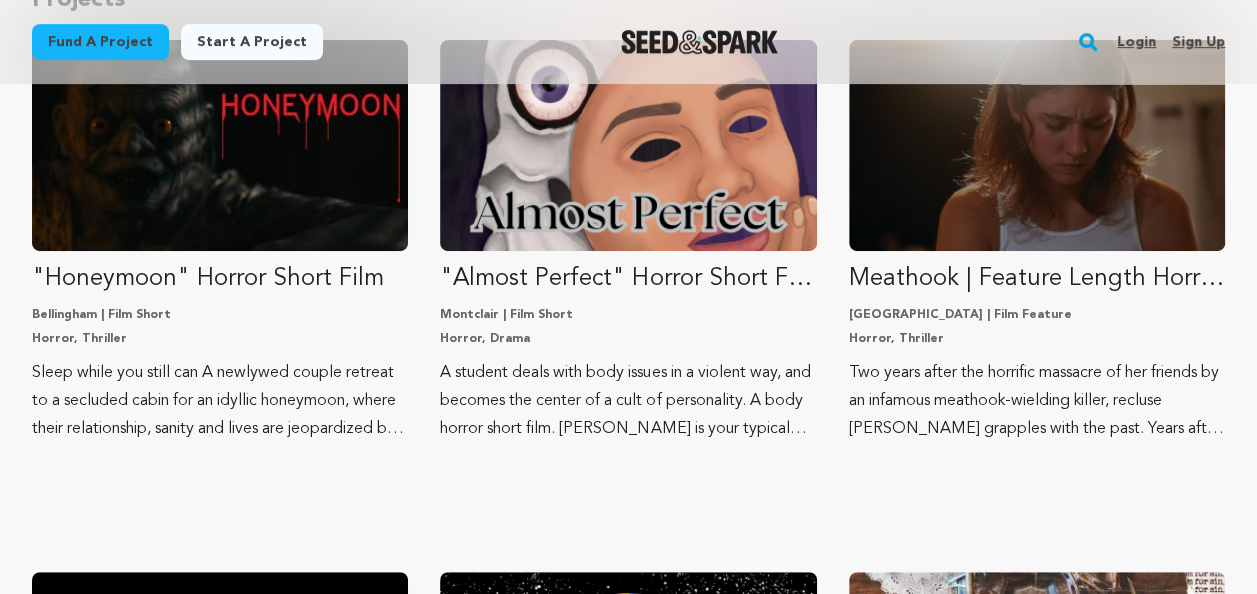 scroll, scrollTop: 320, scrollLeft: 0, axis: vertical 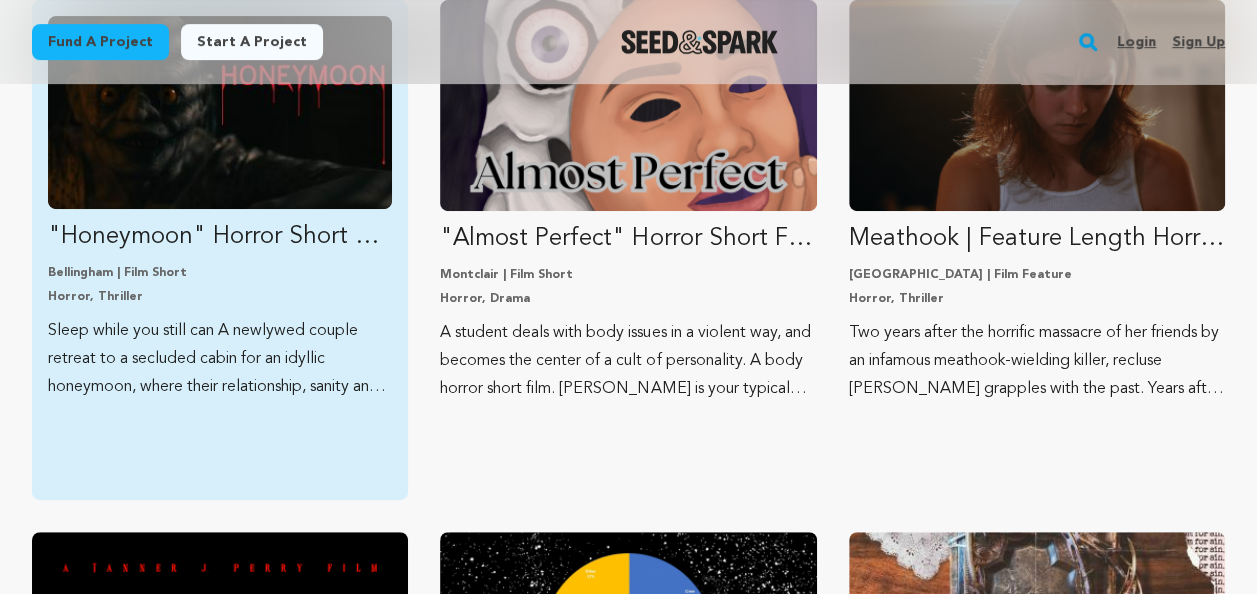 click at bounding box center [220, 112] 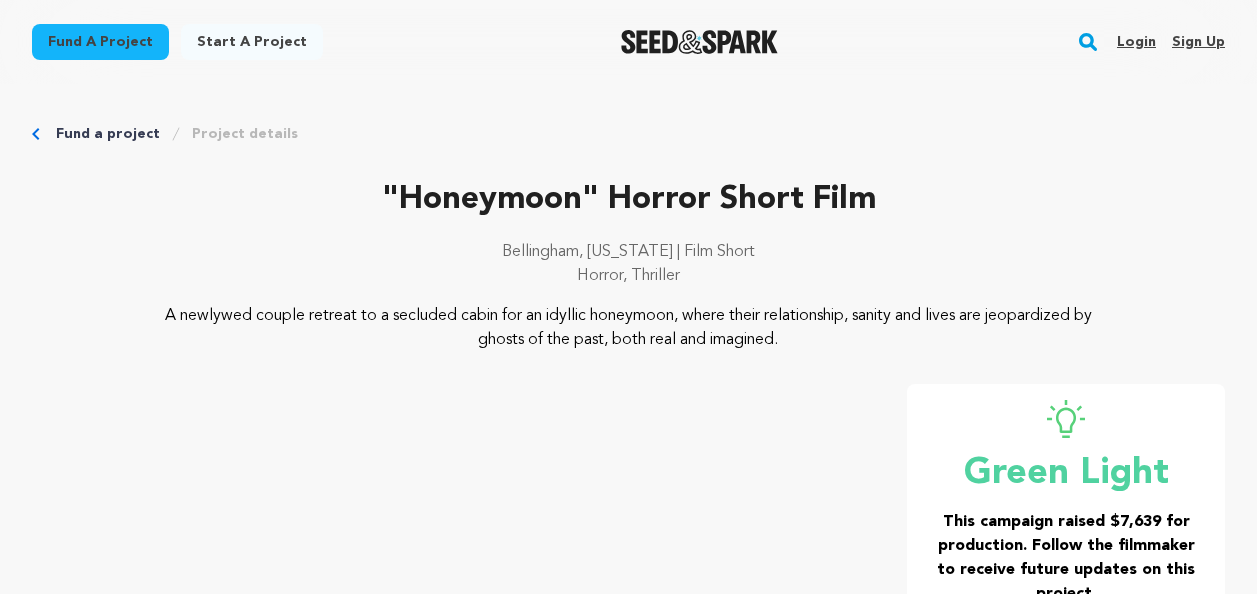 scroll, scrollTop: 0, scrollLeft: 0, axis: both 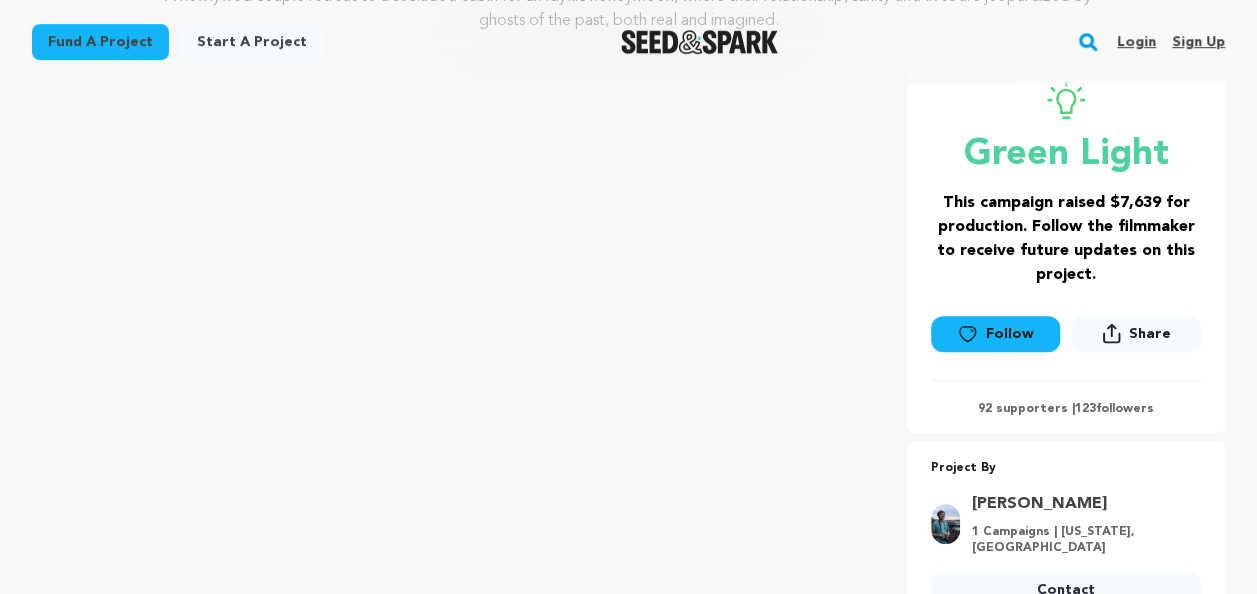 click on "Fund a project" at bounding box center [100, 46] 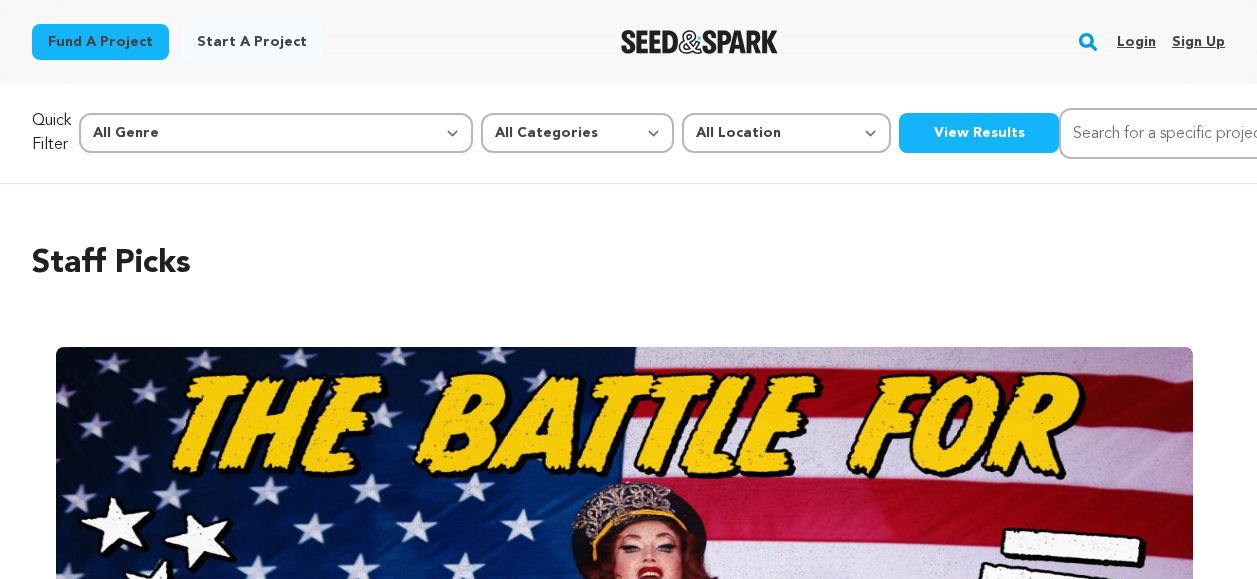 scroll, scrollTop: 0, scrollLeft: 0, axis: both 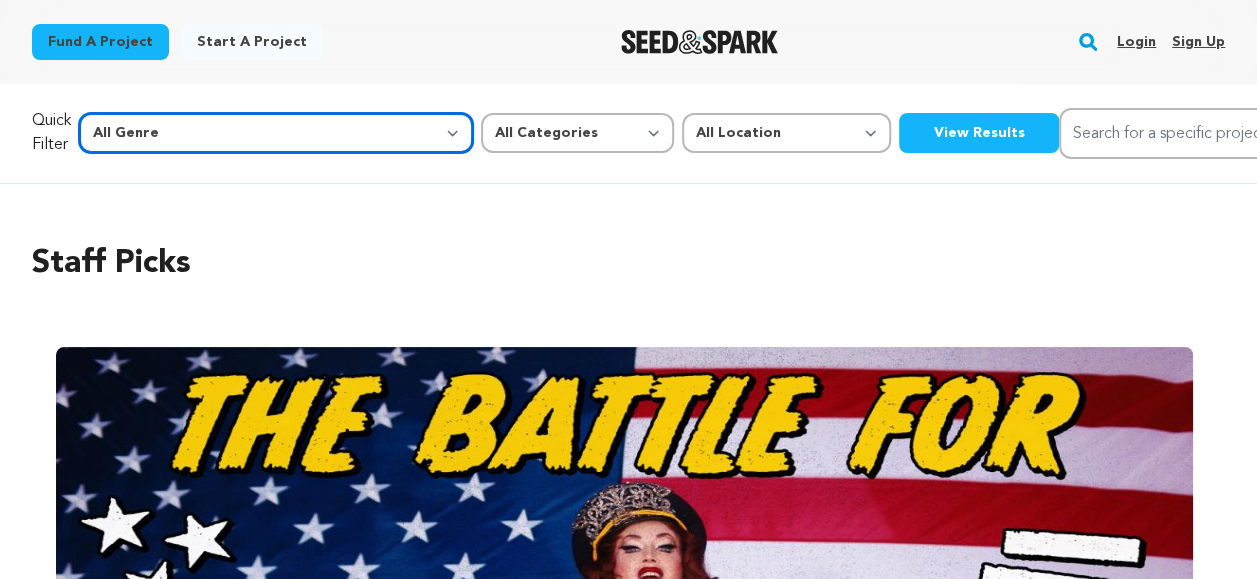 click on "All Genre
Action
Adventure
Afrobeat
Alternative
Ambient
Animation
Bebop
Big Band
Biography
Bluegrass
Blues
Classical
Comedy
Country
Crime
Disco
Documentary
Drama
Dubstep
Electronic/Dance
Emo
Experimental
Family
Fantasy
Film-Noir
Film-related Business
Filmmaker Resource
Folk
Foreign Film
Funk
Game-Show
Garage Grime" at bounding box center (276, 133) 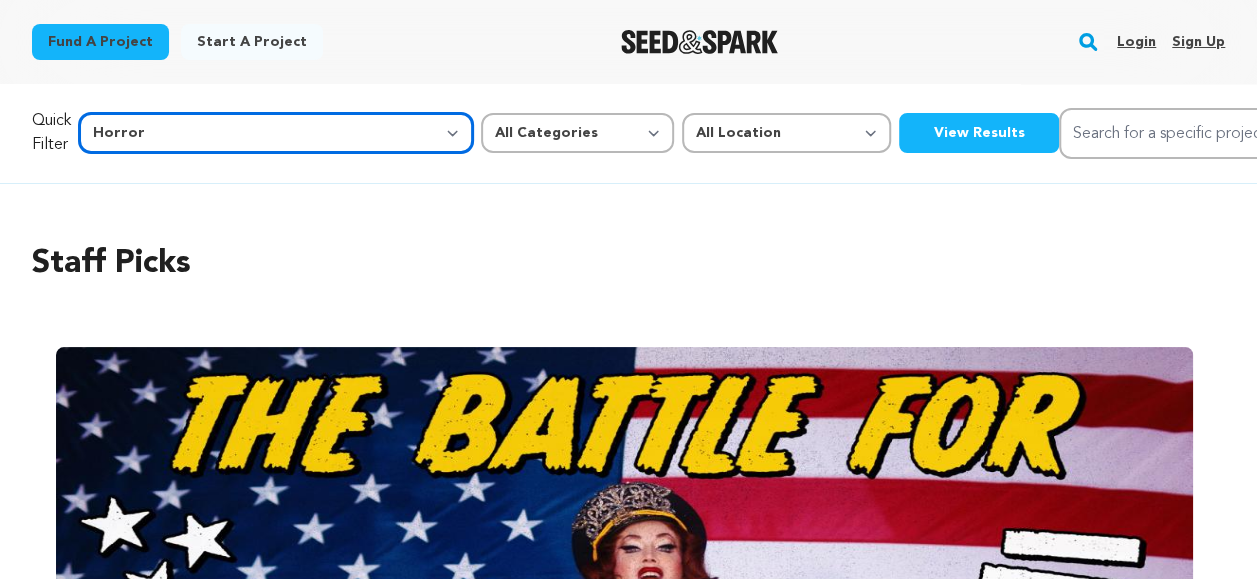 click on "All Genre
Action
Adventure
Afrobeat
Alternative
Ambient
Animation
Bebop
Big Band
Biography
Bluegrass
Blues
Classical
Comedy
Country
Crime
Disco
Documentary
Drama
Dubstep
Electronic/Dance
Emo
Experimental
Family
Fantasy
Film-Noir
Film-related Business
Filmmaker Resource
Folk
Foreign Film
Funk
Game-Show
Garage Grime" at bounding box center [276, 133] 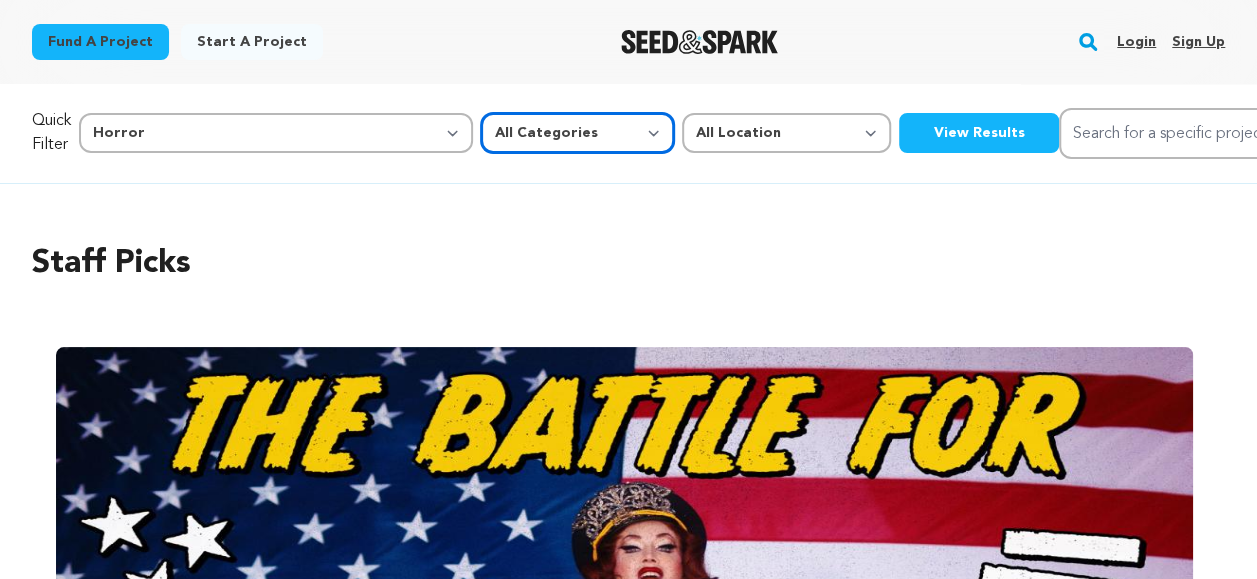 click on "All Categories
Film Feature
Film Short
Series
Music Video
Comics
Artist Residency
Art & Photography
Collective
Dance
Games
Music
Radio & Podcasts
Orgs & Companies
Venue & Spaces" at bounding box center [577, 133] 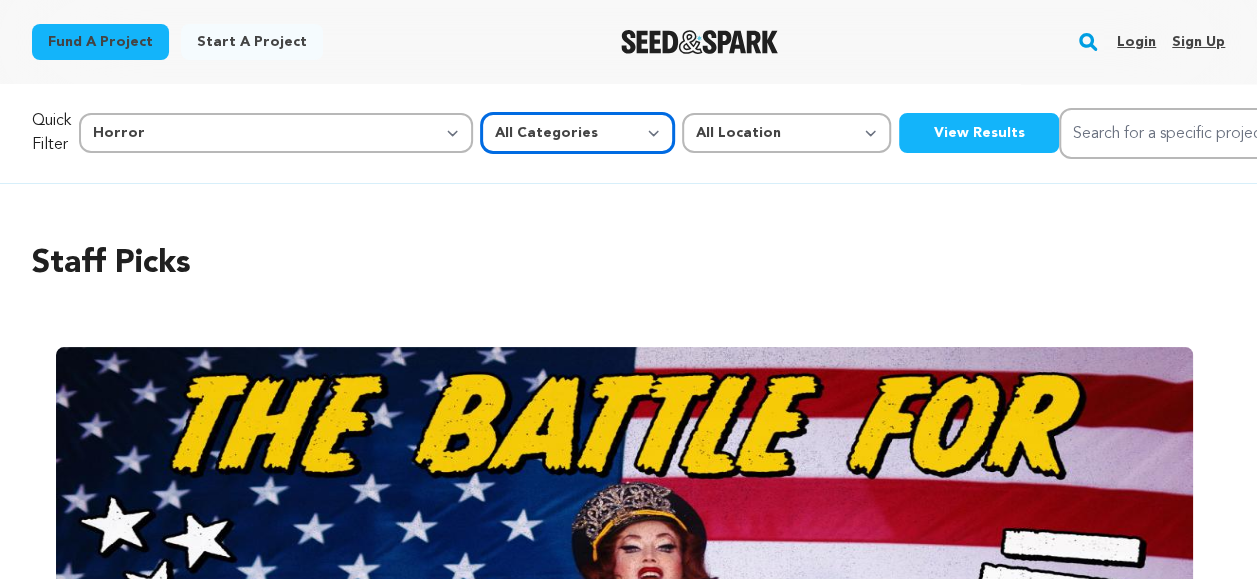 select on "382" 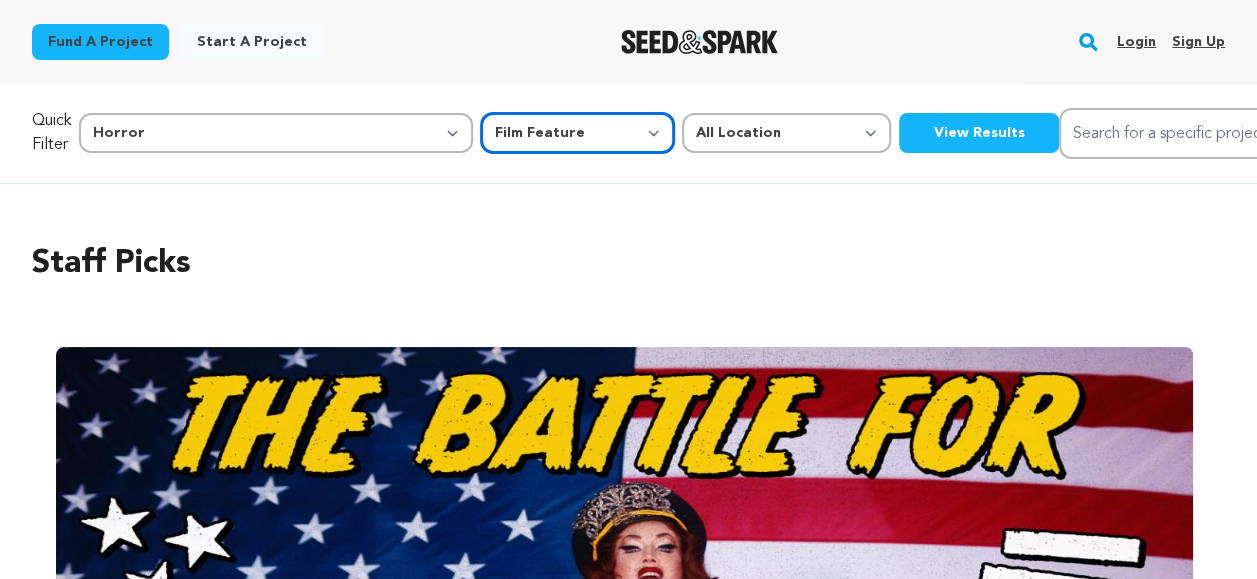 click on "All Categories
Film Feature
Film Short
Series
Music Video
Comics
Artist Residency
Art & Photography
Collective
Dance
Games
Music
Radio & Podcasts
Orgs & Companies
Venue & Spaces" at bounding box center [577, 133] 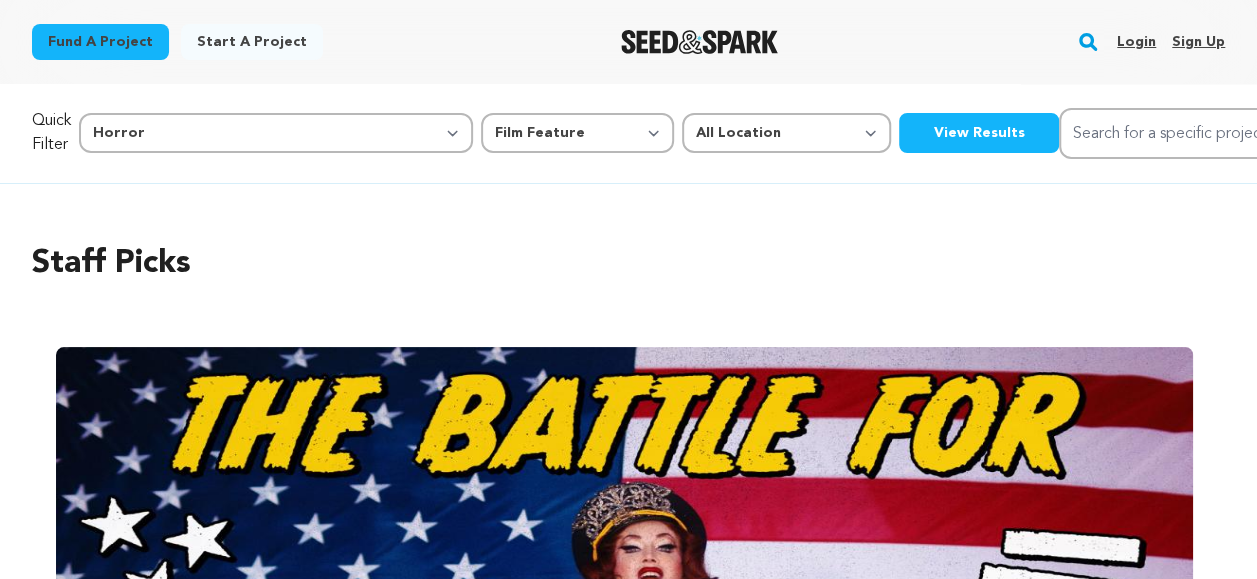 click on "View Results" at bounding box center [979, 133] 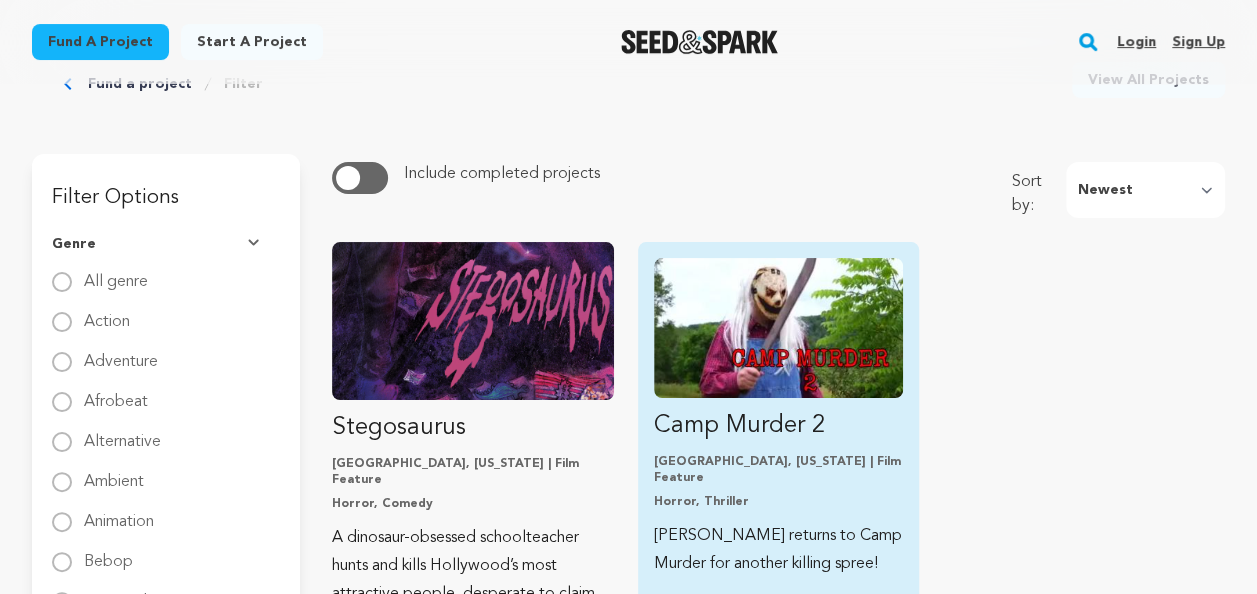 scroll, scrollTop: 80, scrollLeft: 0, axis: vertical 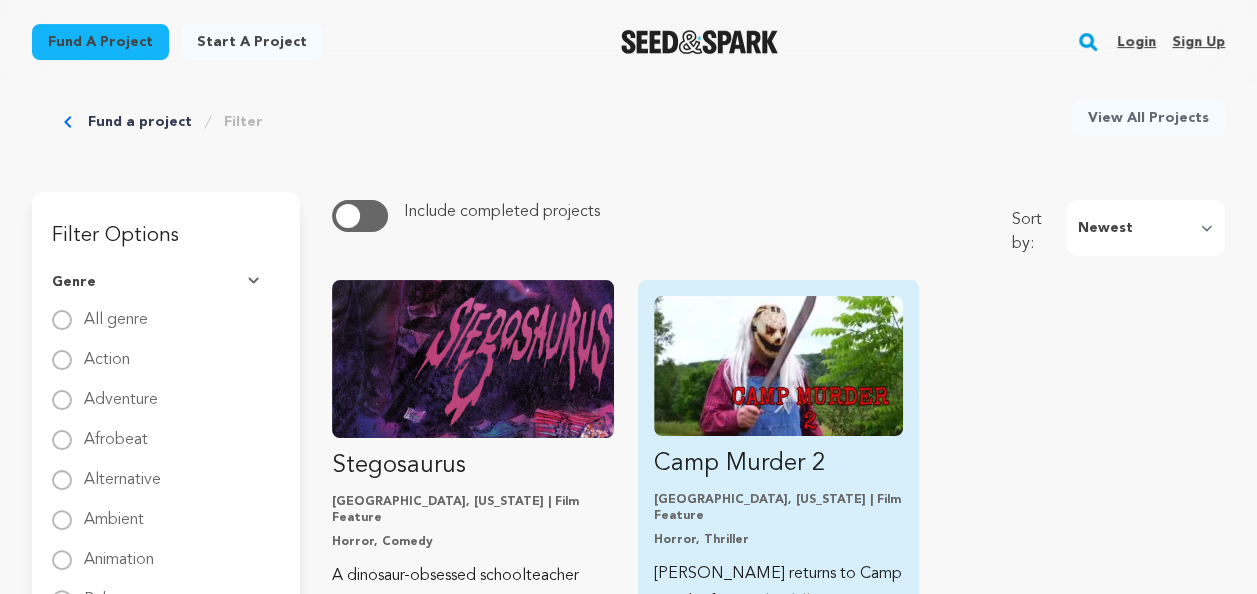 click at bounding box center (779, 366) 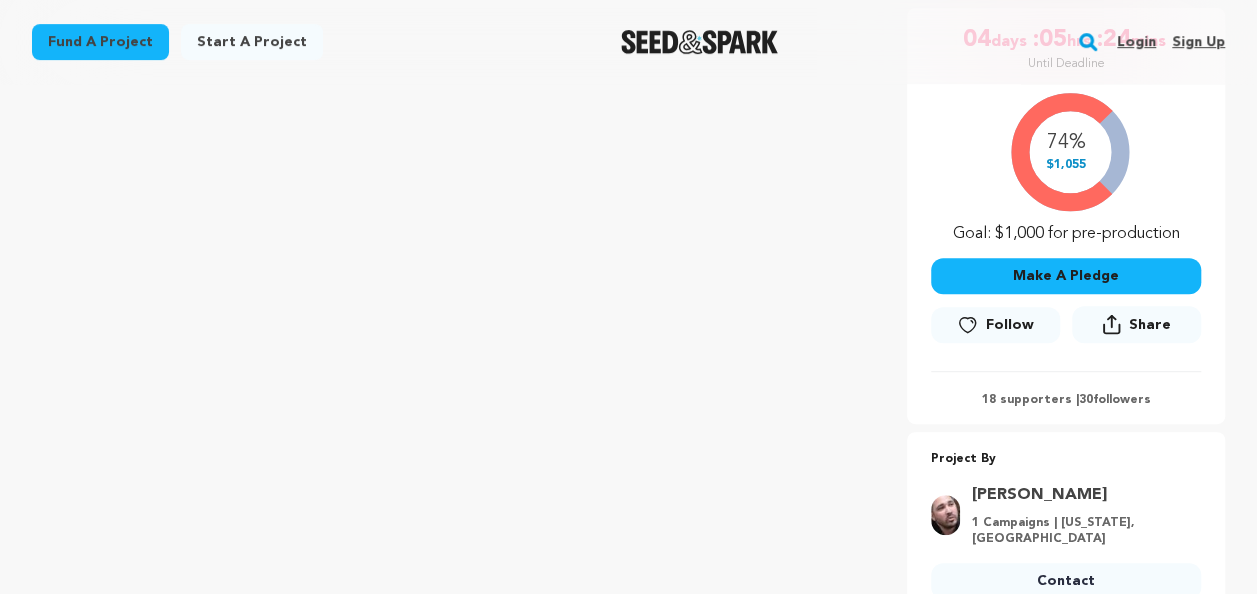 scroll, scrollTop: 440, scrollLeft: 0, axis: vertical 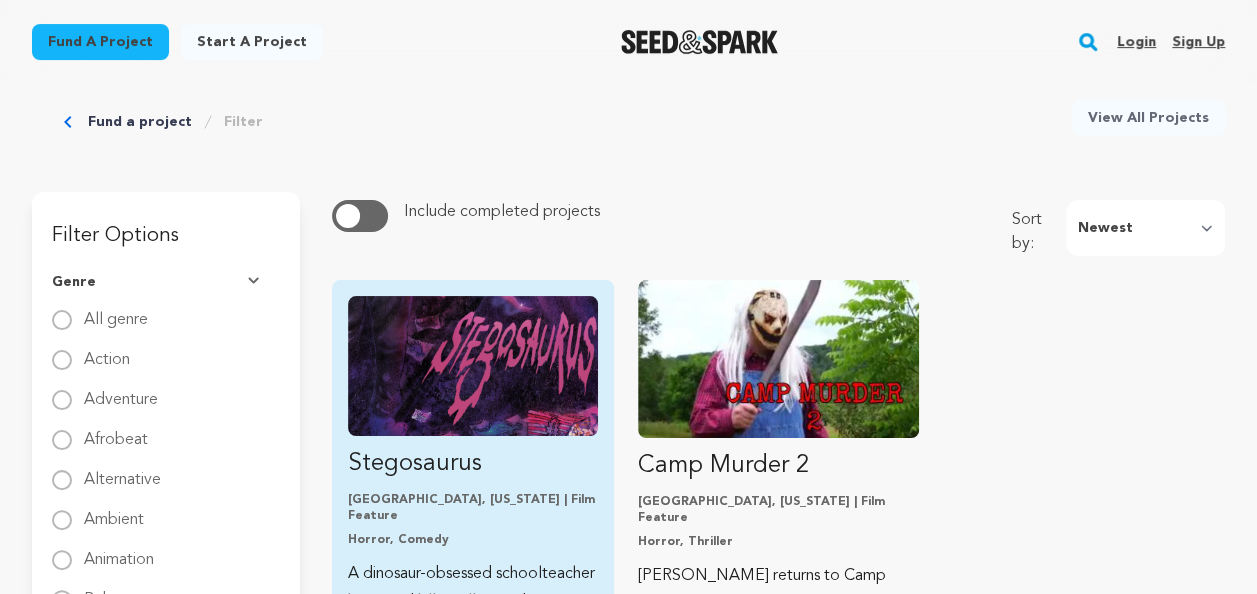 click at bounding box center [473, 366] 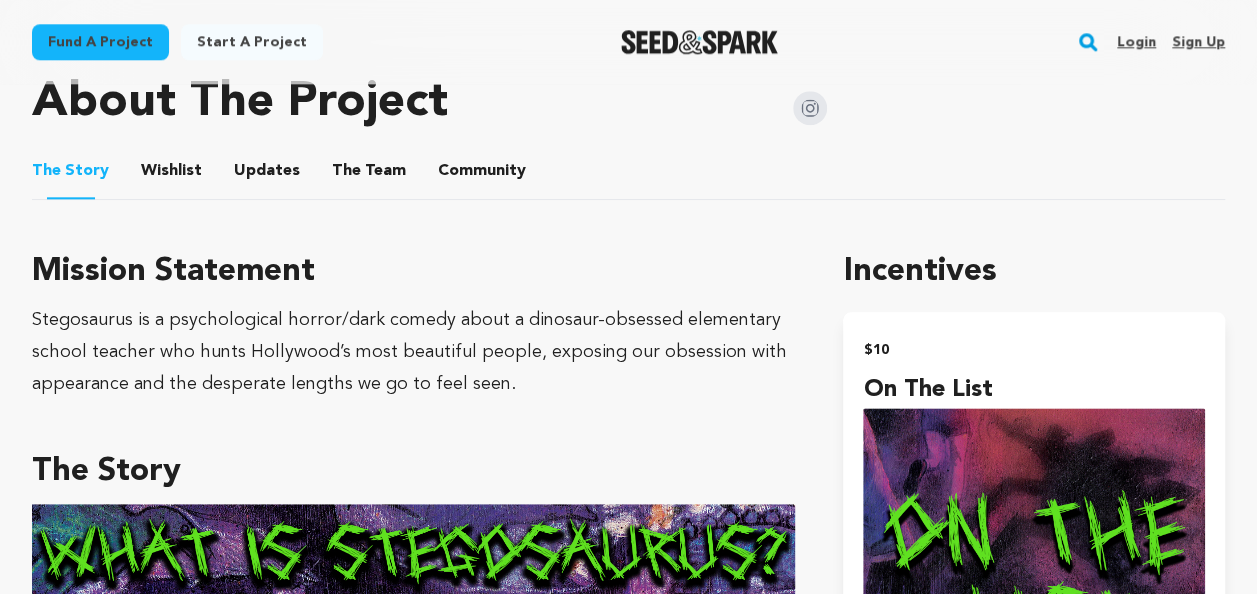 scroll, scrollTop: 1040, scrollLeft: 0, axis: vertical 